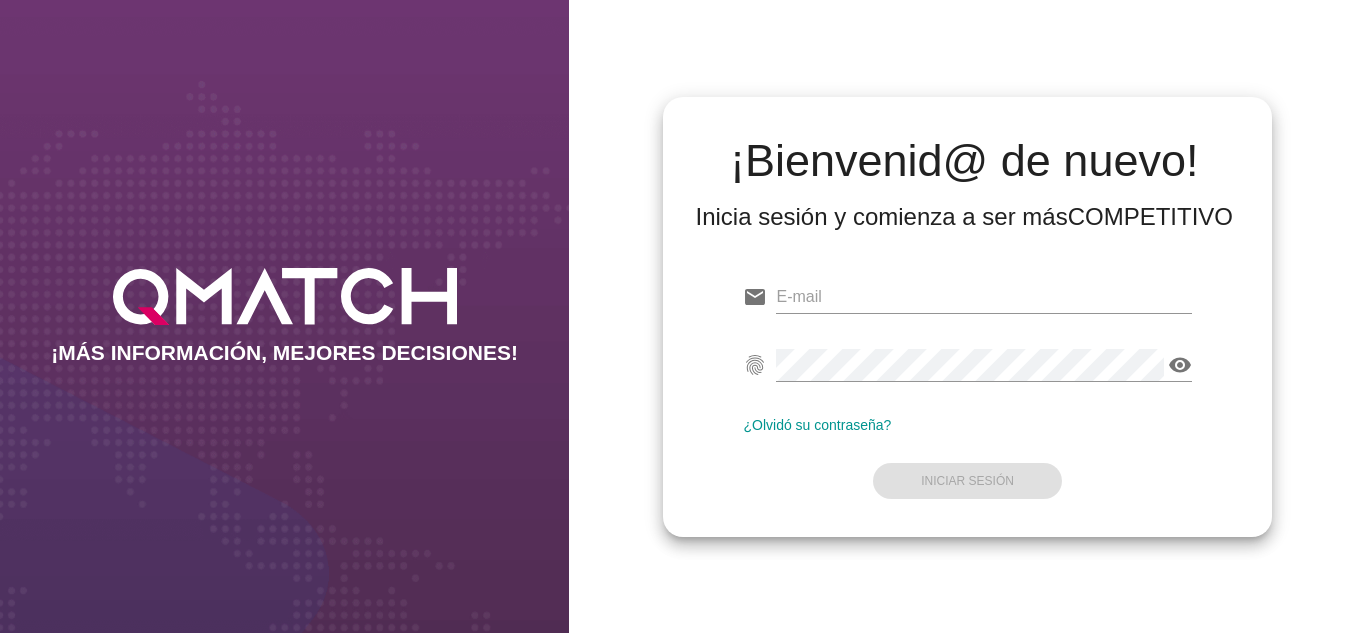 scroll, scrollTop: 0, scrollLeft: 0, axis: both 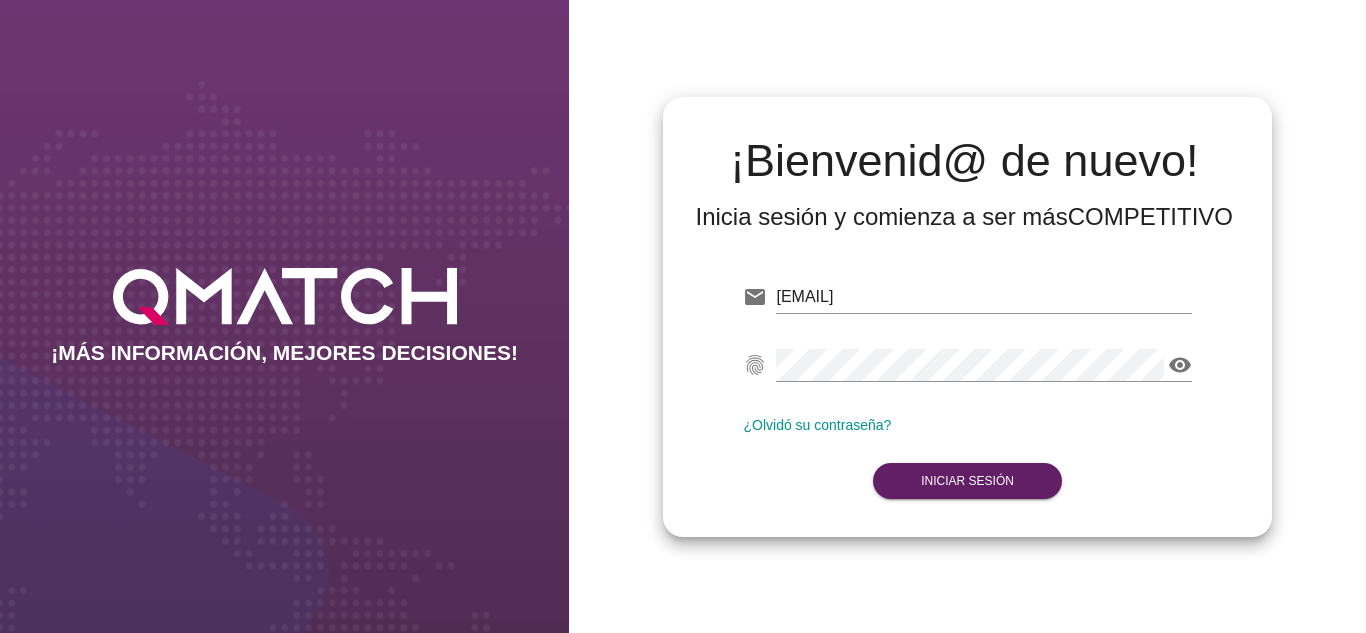 click on "[EMAIL] Correo no válido fingerprint visibility Contraseña no válida
¿Olvidó su contraseña?
Iniciar Sesión" at bounding box center (967, 387) 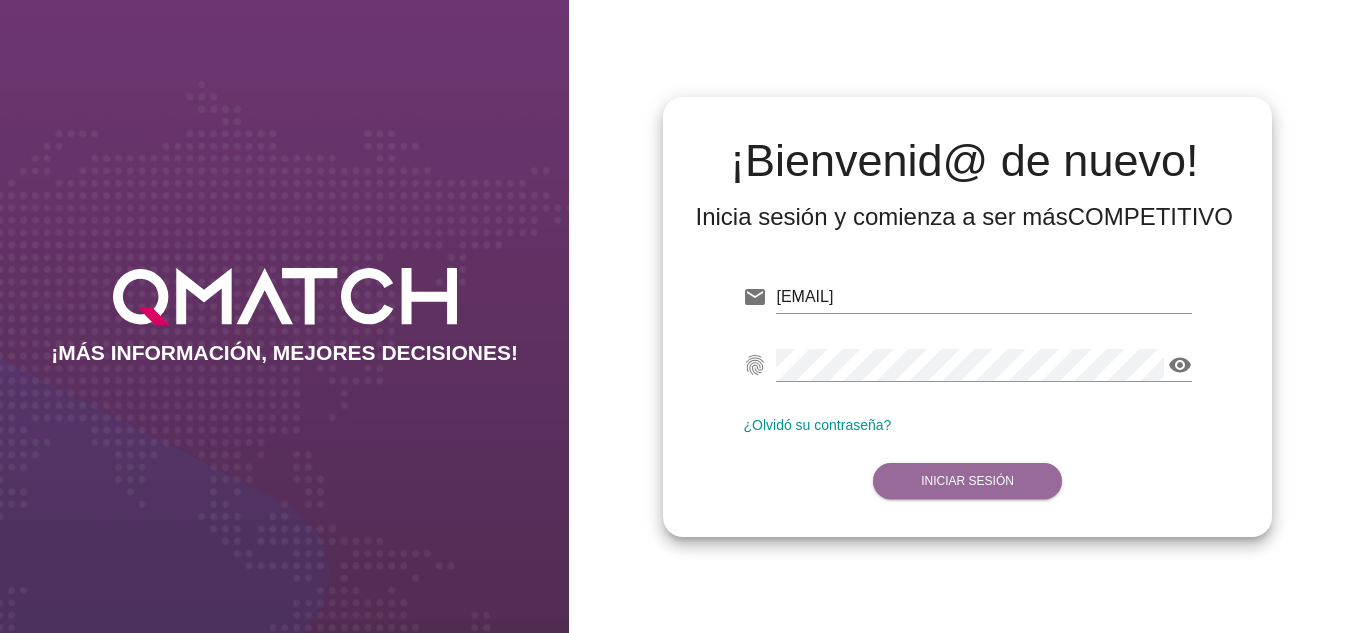 click on "Iniciar Sesión" at bounding box center [967, 481] 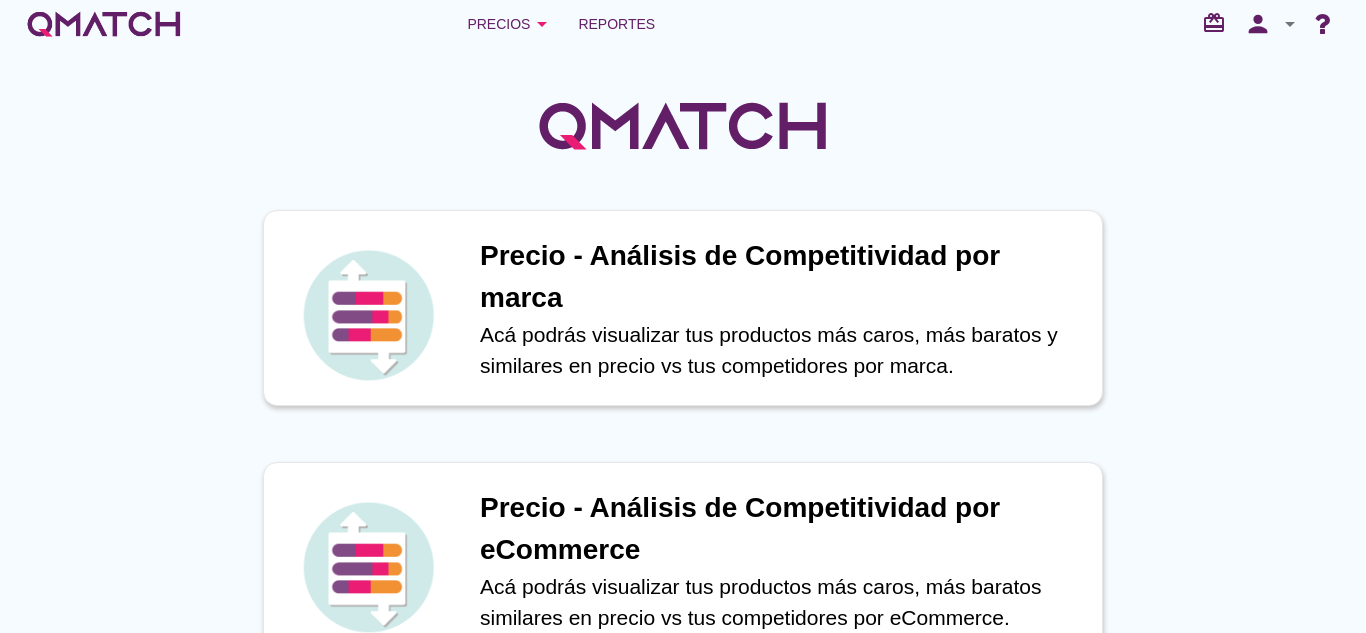 click on "Precios
arrow_drop_down
Reportes
redeem person arrow_drop_down" at bounding box center [683, 24] 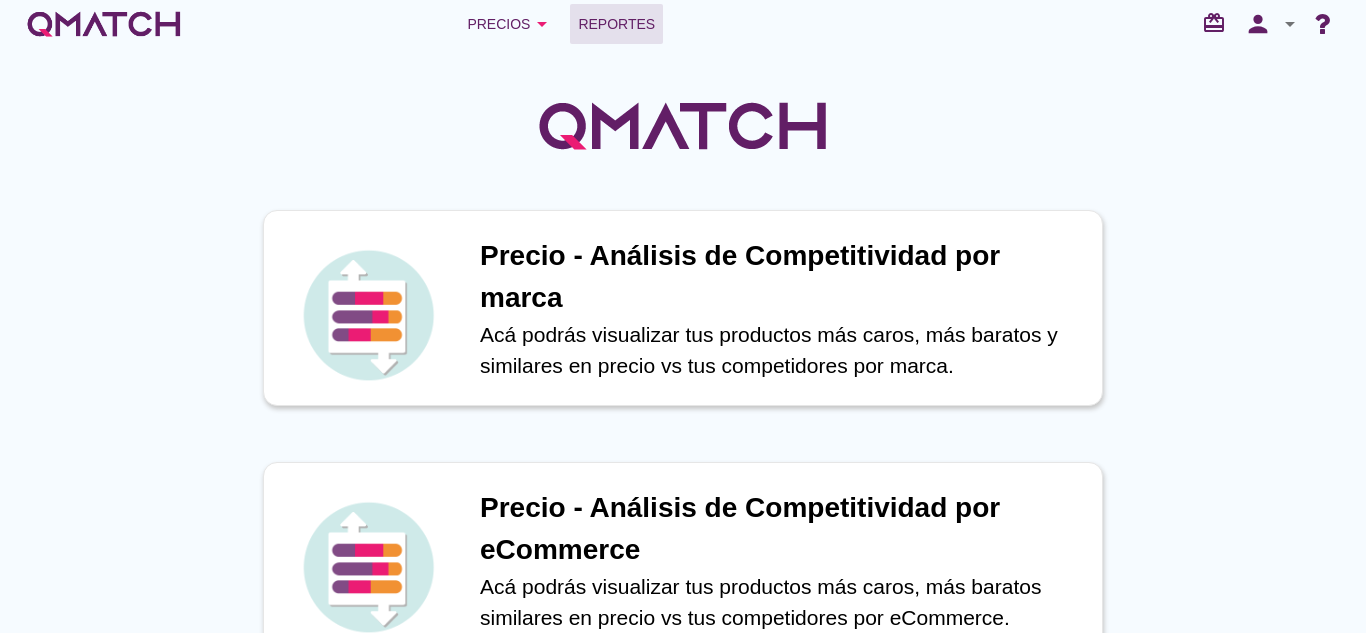 click on "Reportes" at bounding box center [616, 24] 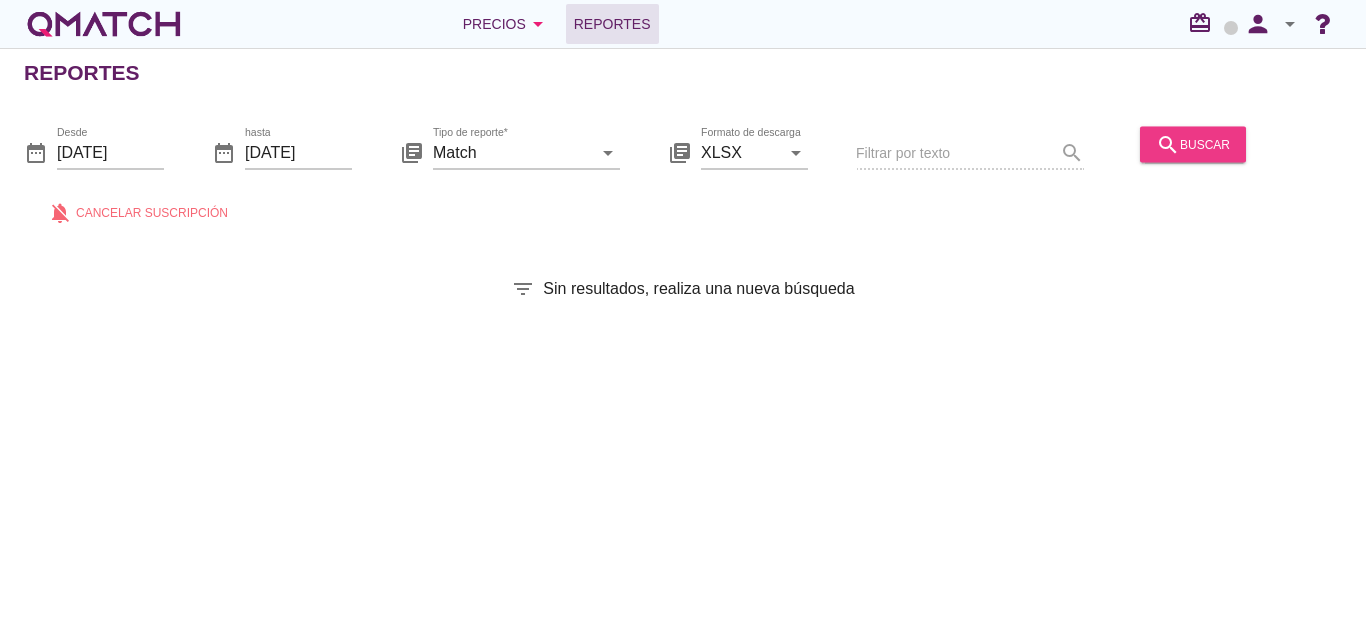 click on "search
buscar" at bounding box center (1193, 144) 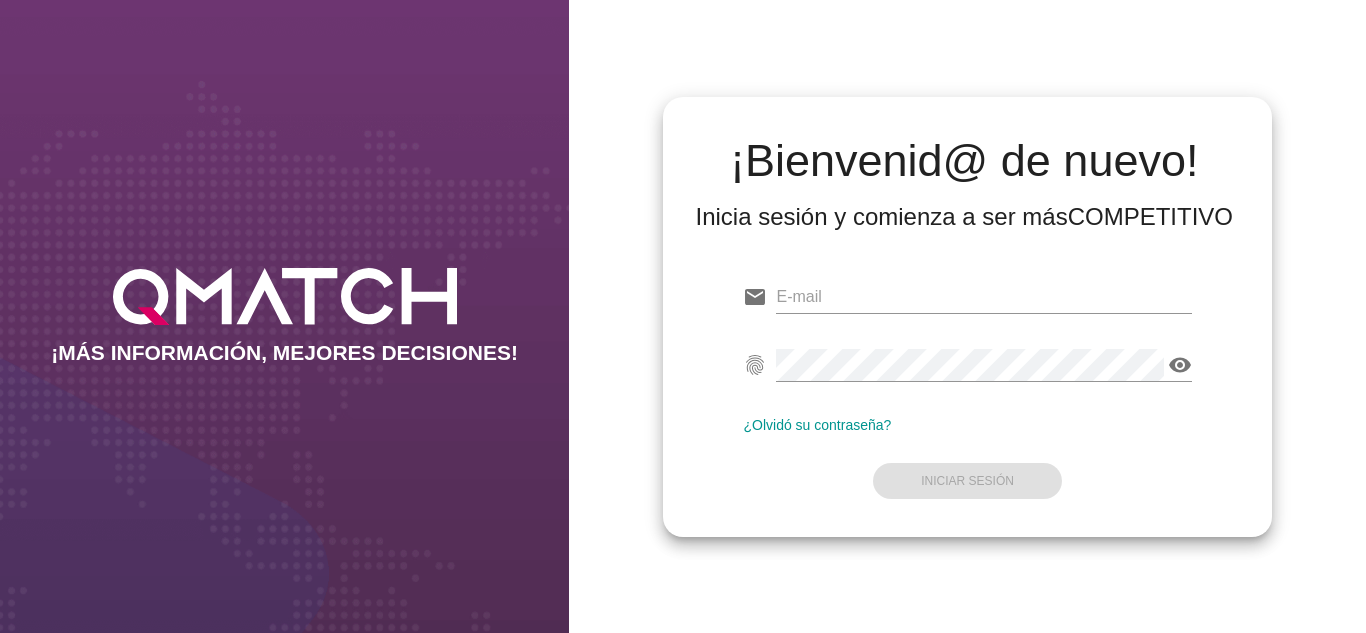 scroll, scrollTop: 0, scrollLeft: 0, axis: both 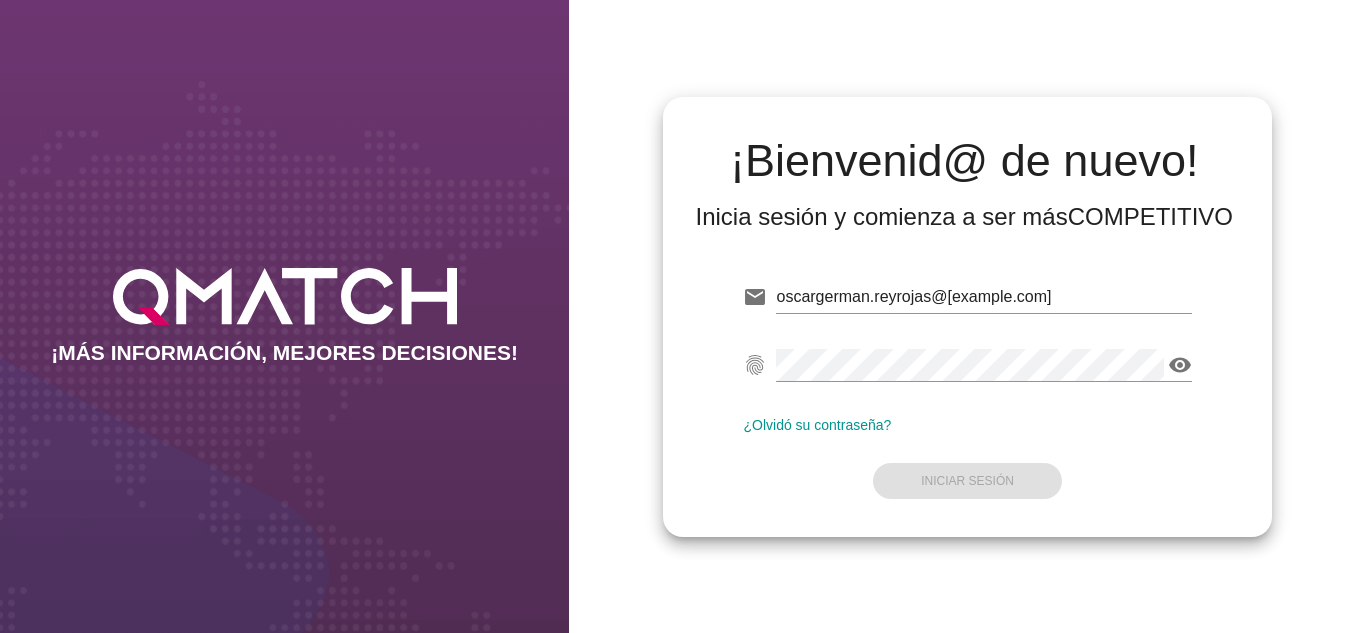 click on "¿Olvidó su contraseña?" at bounding box center [967, 425] 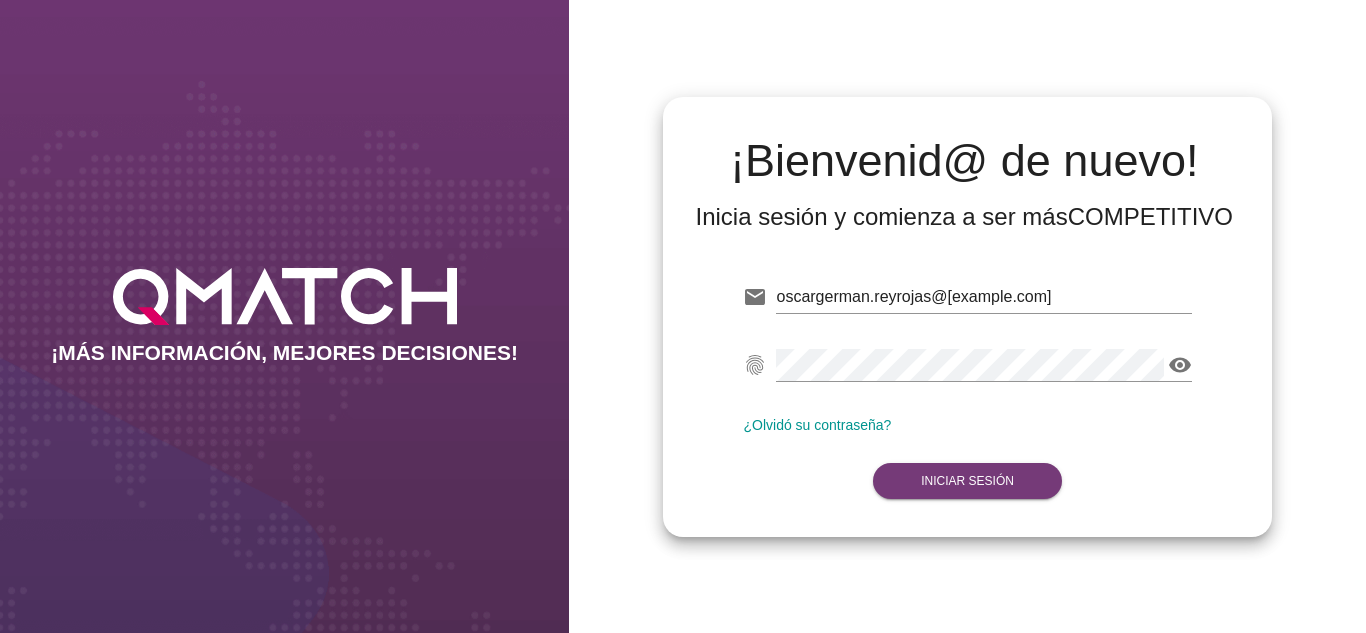 click on "Iniciar Sesión" at bounding box center (967, 481) 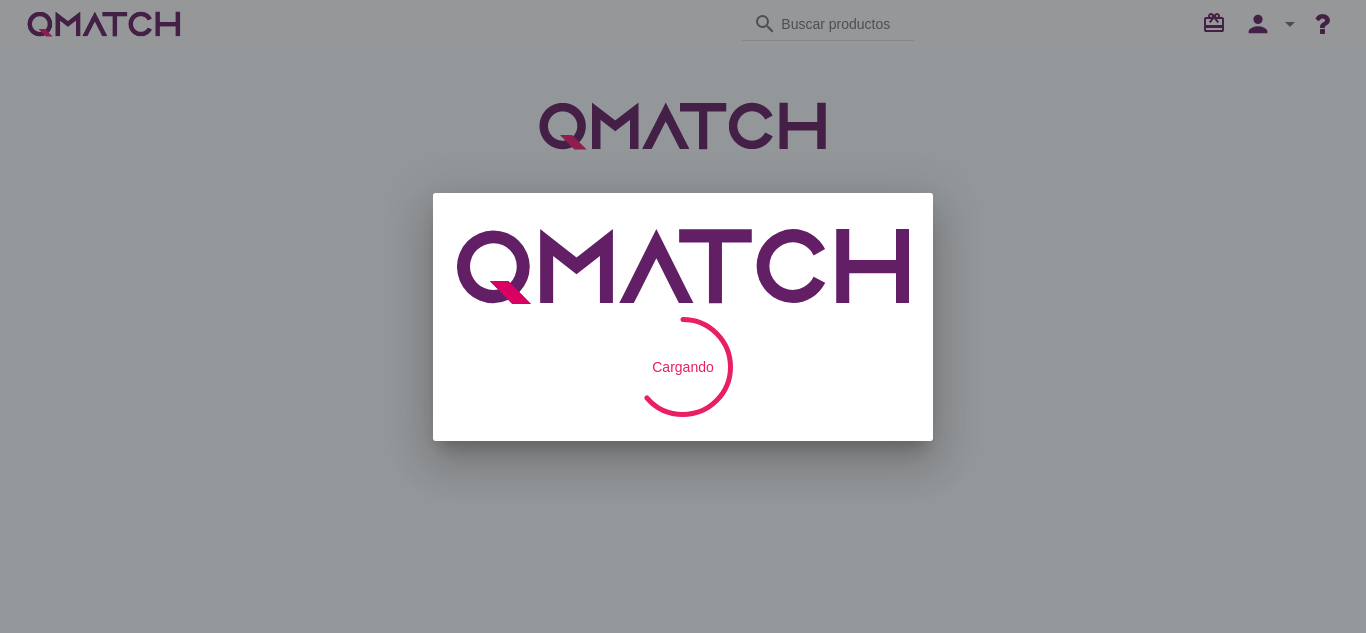 click at bounding box center [683, 316] 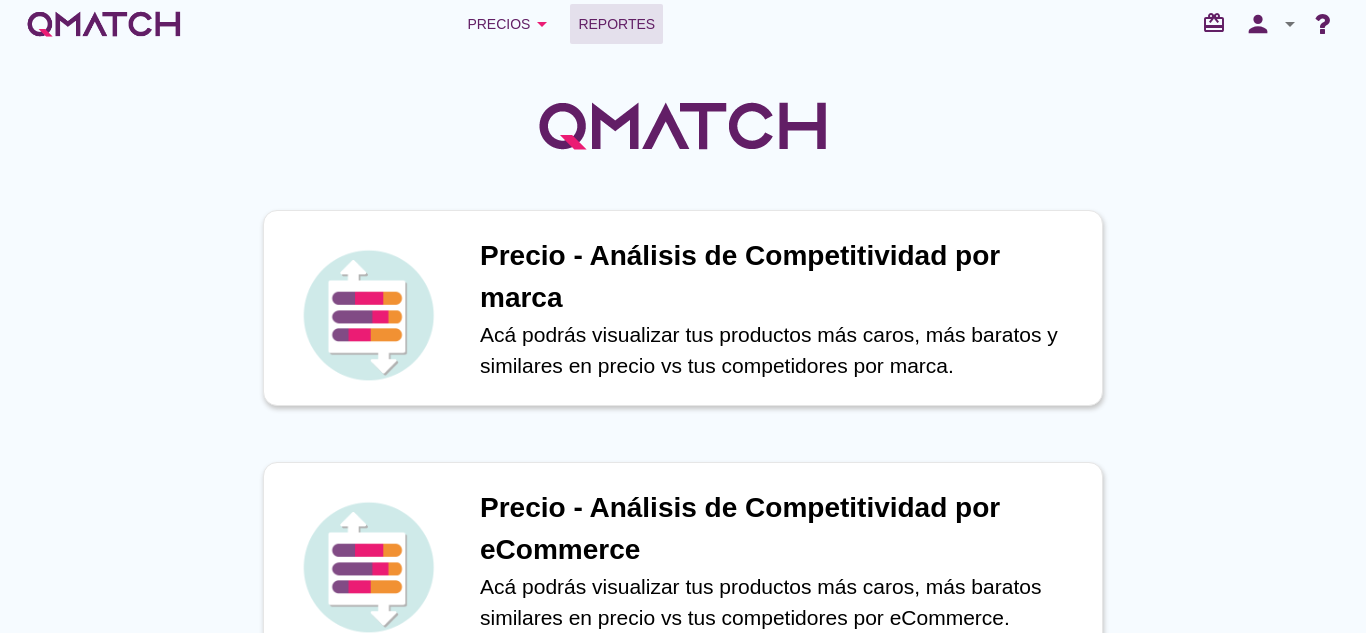 click on "Reportes" at bounding box center [616, 24] 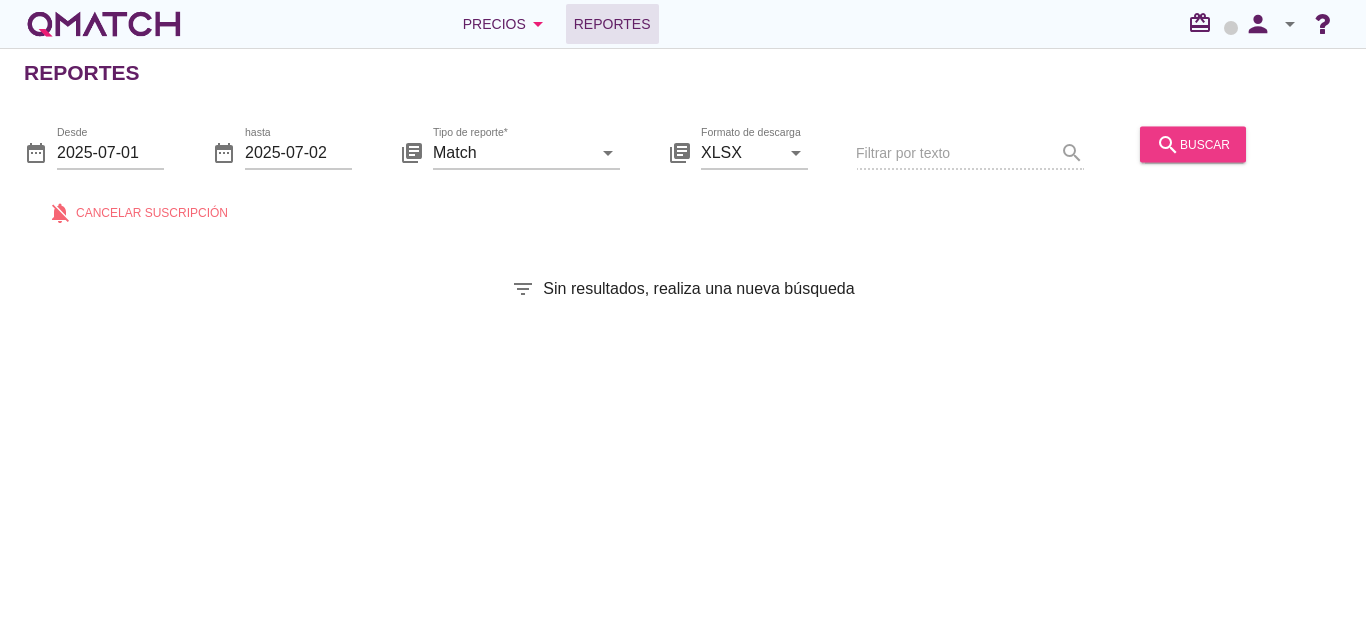 click on "search
buscar" at bounding box center (1193, 144) 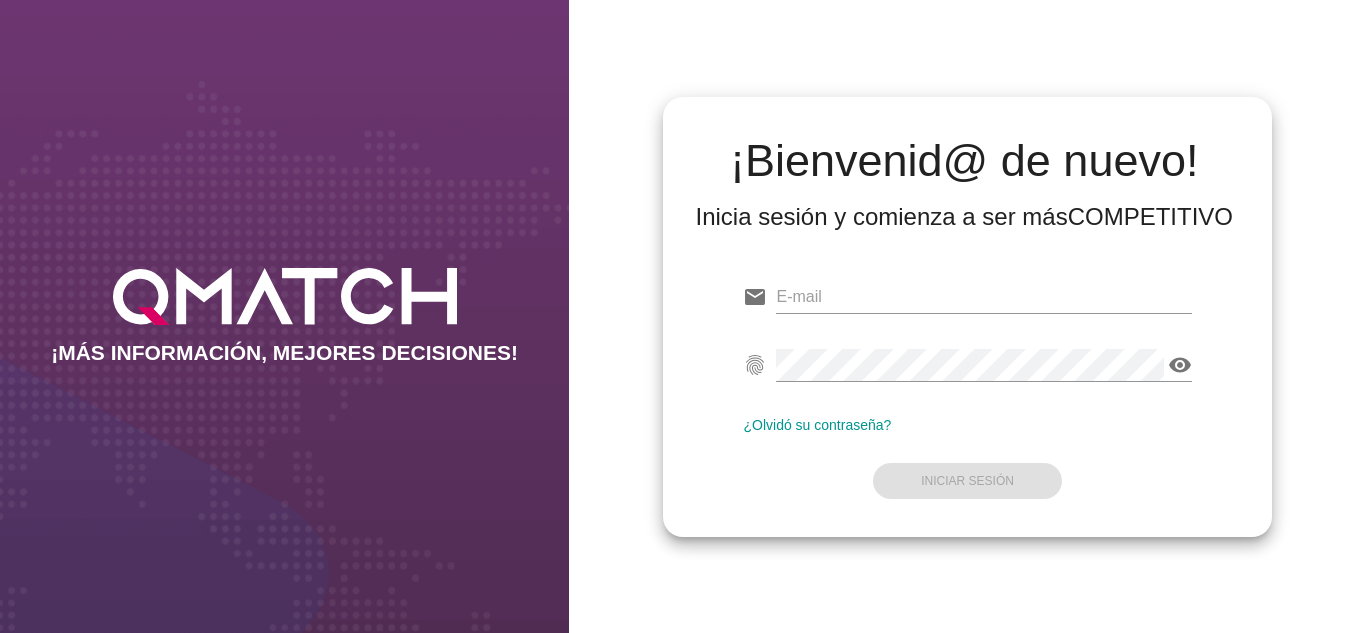 scroll, scrollTop: 0, scrollLeft: 0, axis: both 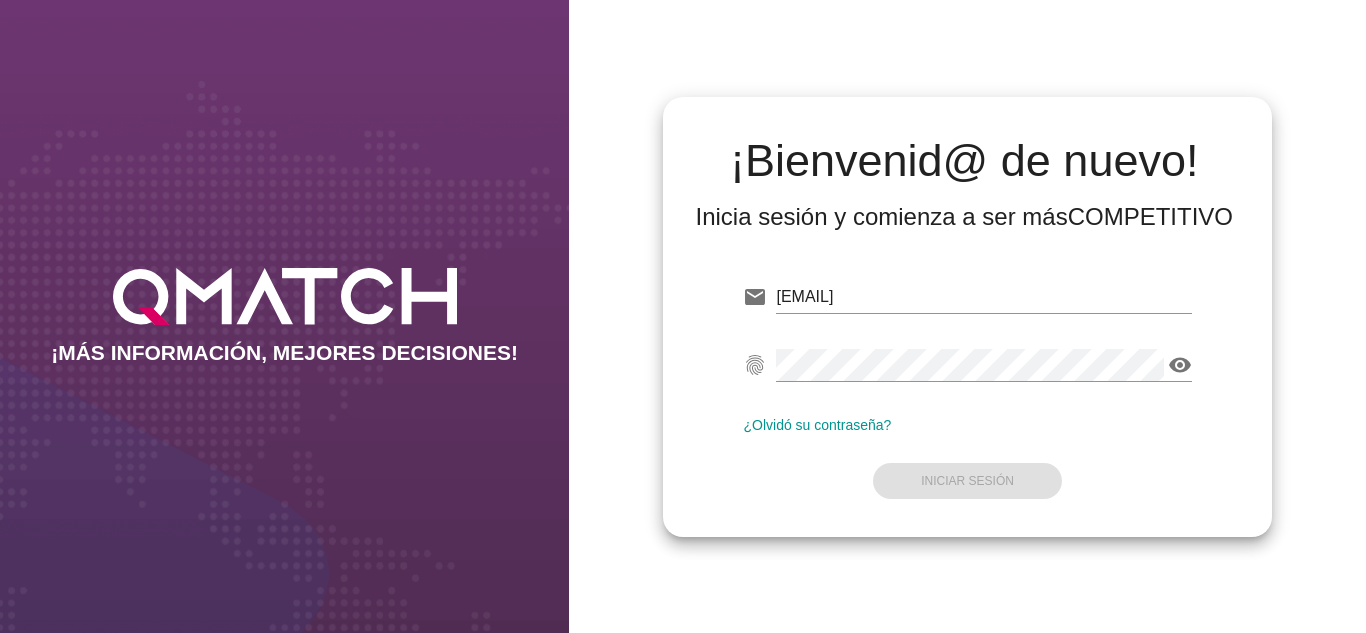 click on "email oscargerman.reyrojas@cencosud.com.co fingerprint visibility
¿Olvidó su contraseña?
Iniciar Sesión" at bounding box center (967, 387) 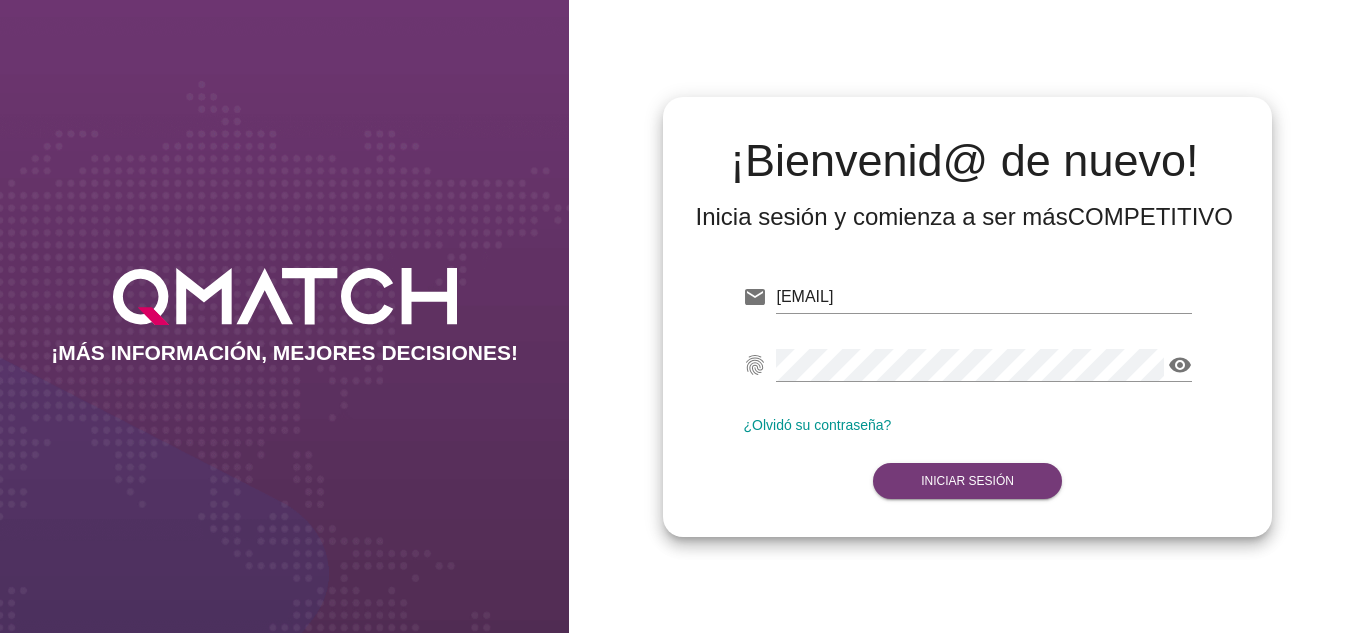 click on "Iniciar Sesión" at bounding box center (967, 481) 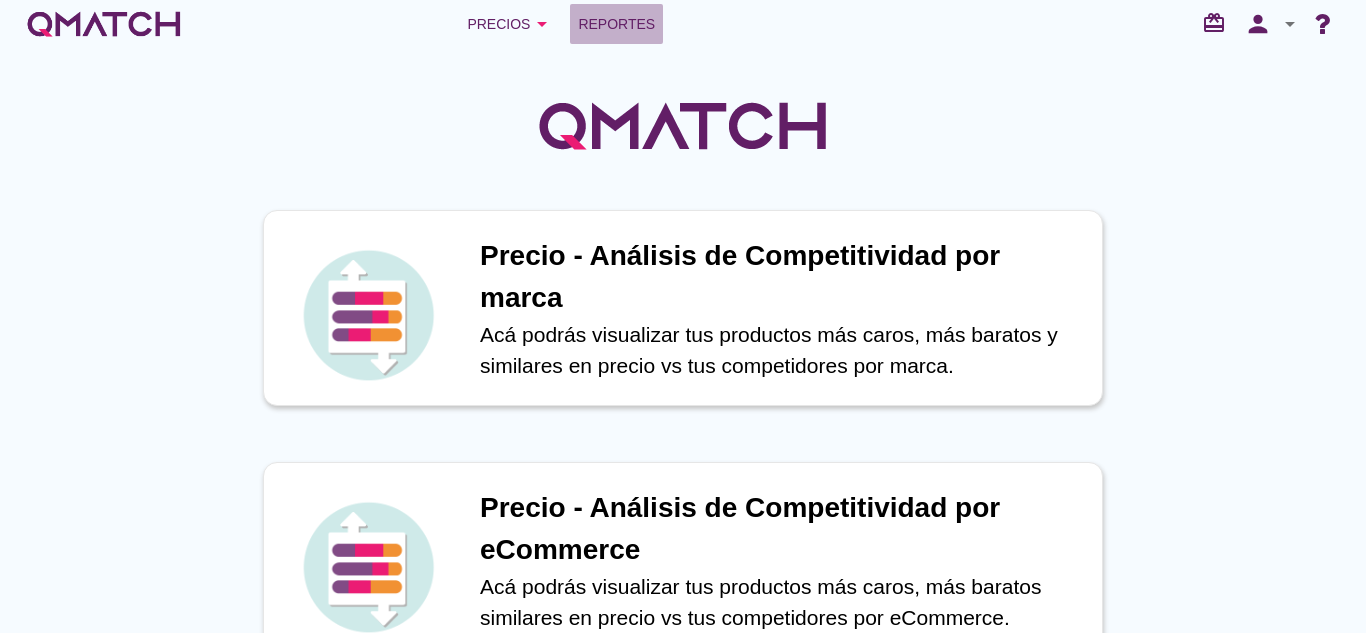 click on "Reportes" at bounding box center (616, 24) 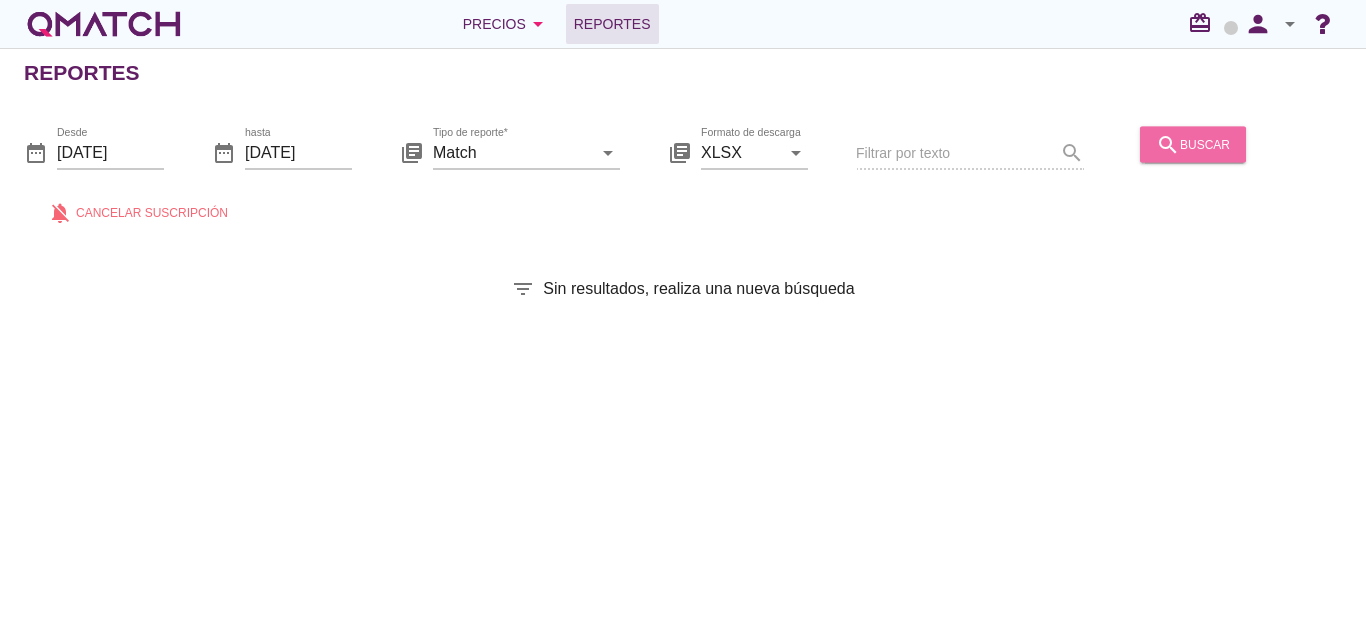 click on "search
buscar" at bounding box center (1193, 144) 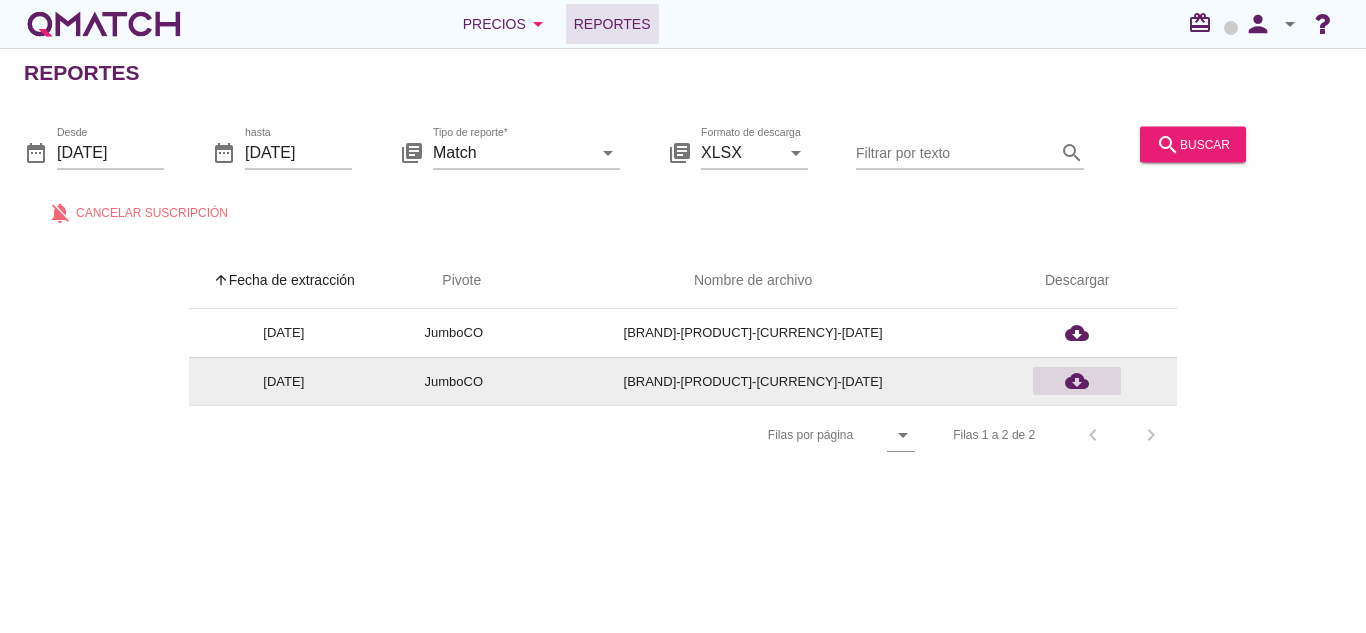 click on "cloud_download" at bounding box center [1077, 333] 